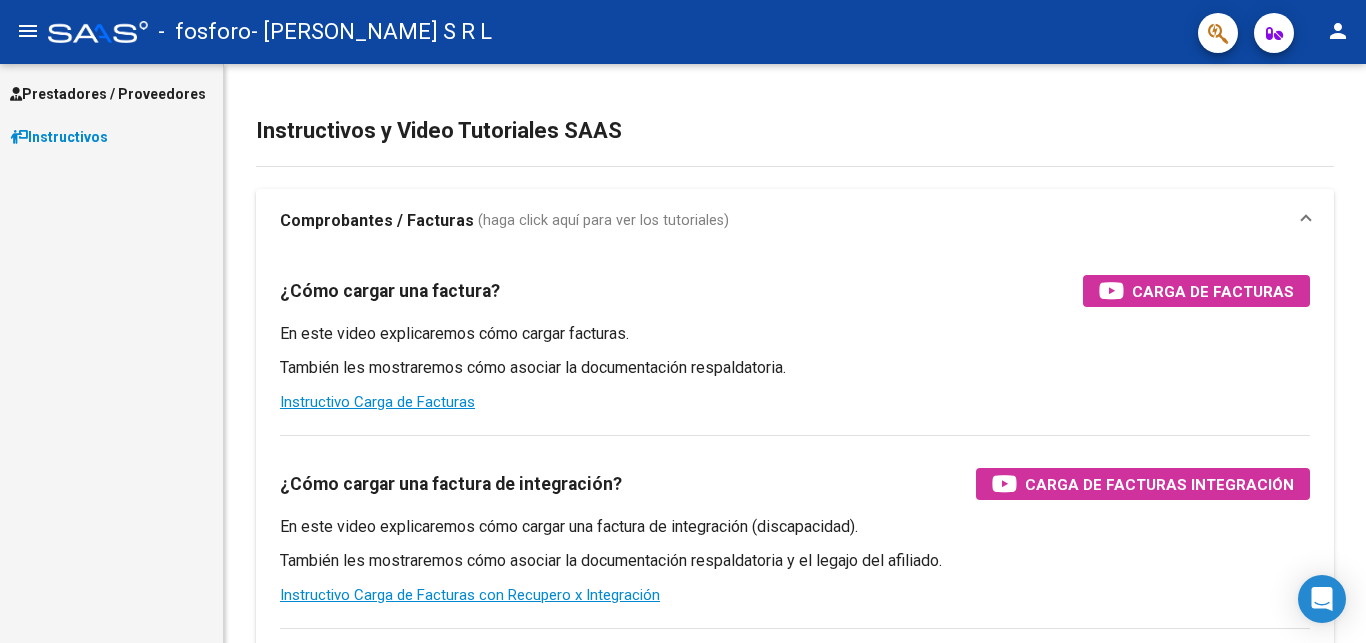 scroll, scrollTop: 0, scrollLeft: 0, axis: both 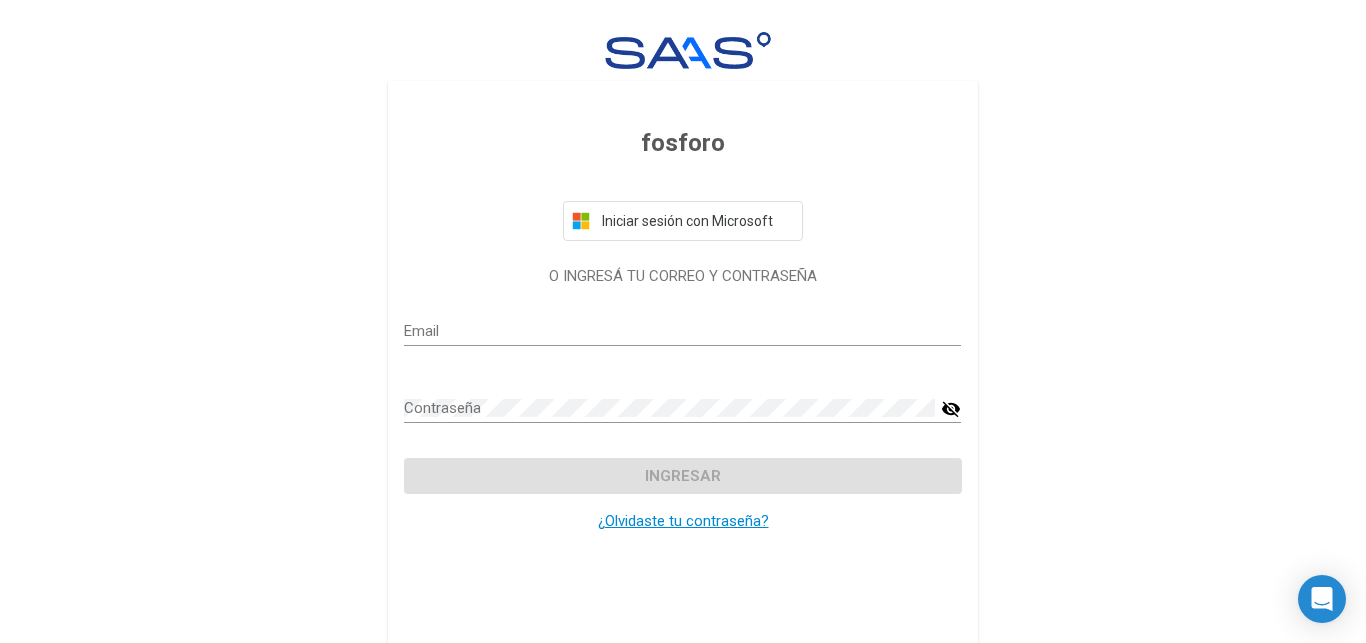 type on "[EMAIL_ADDRESS][DOMAIN_NAME]" 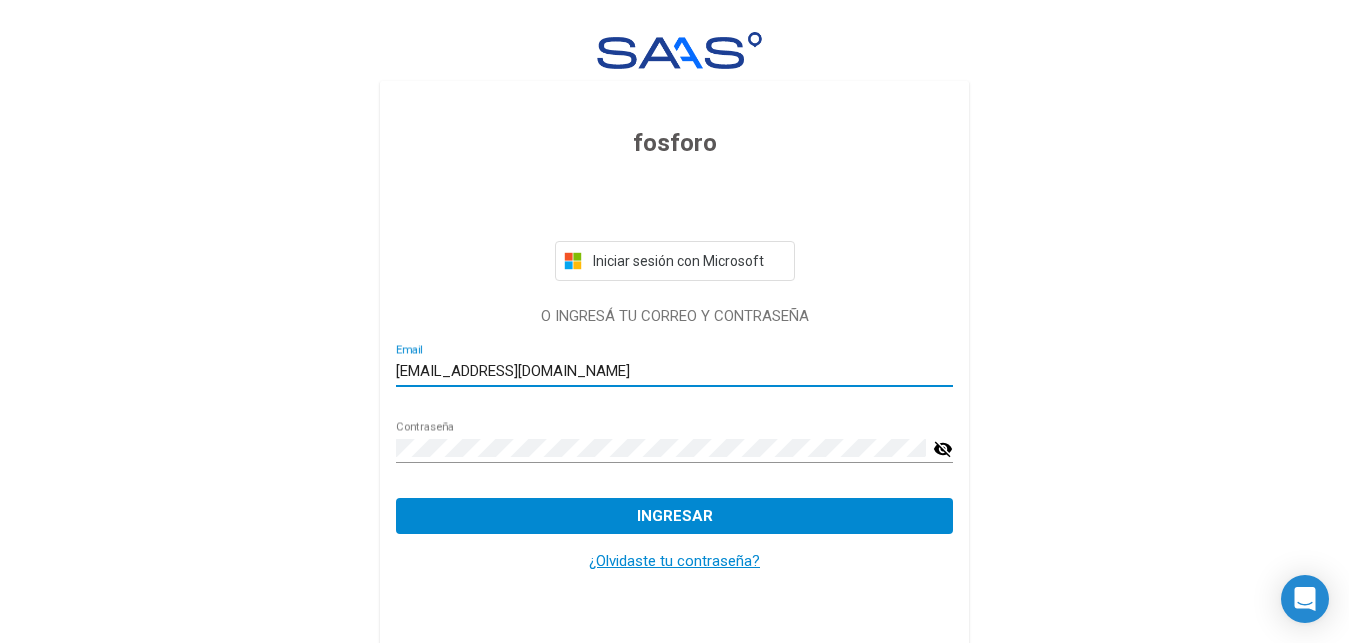click on "Ingresar" 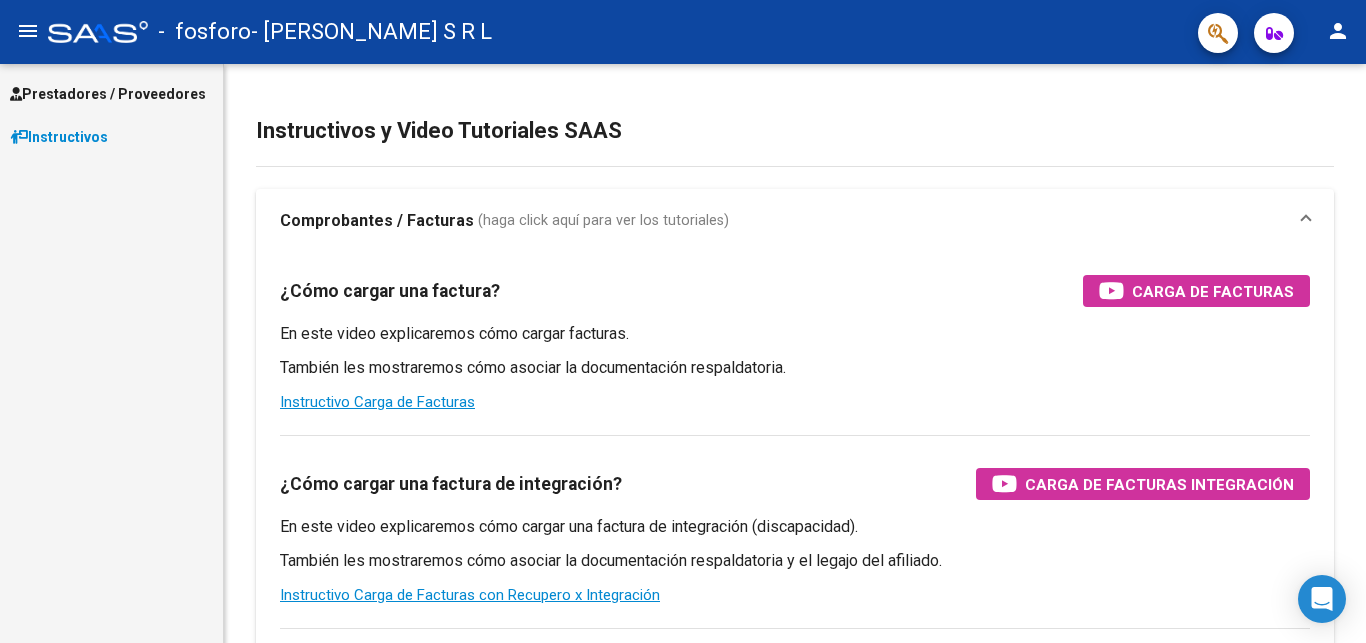 click on "person" 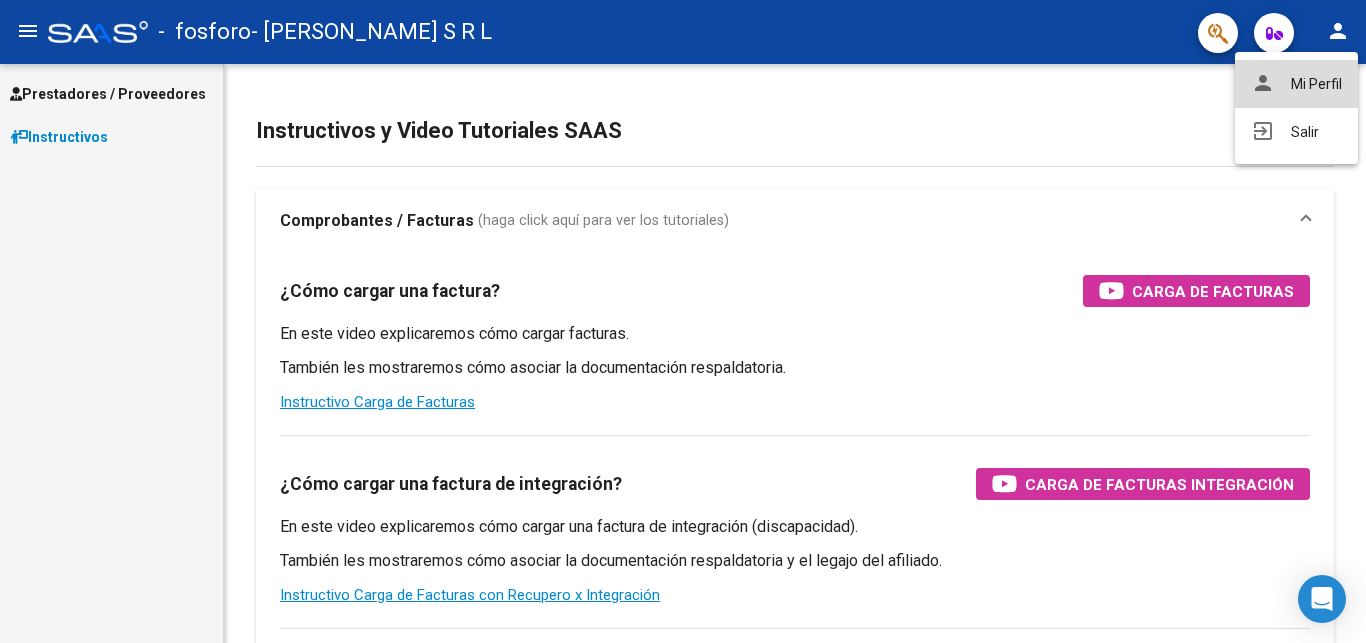 click on "person  Mi Perfil" at bounding box center [1296, 84] 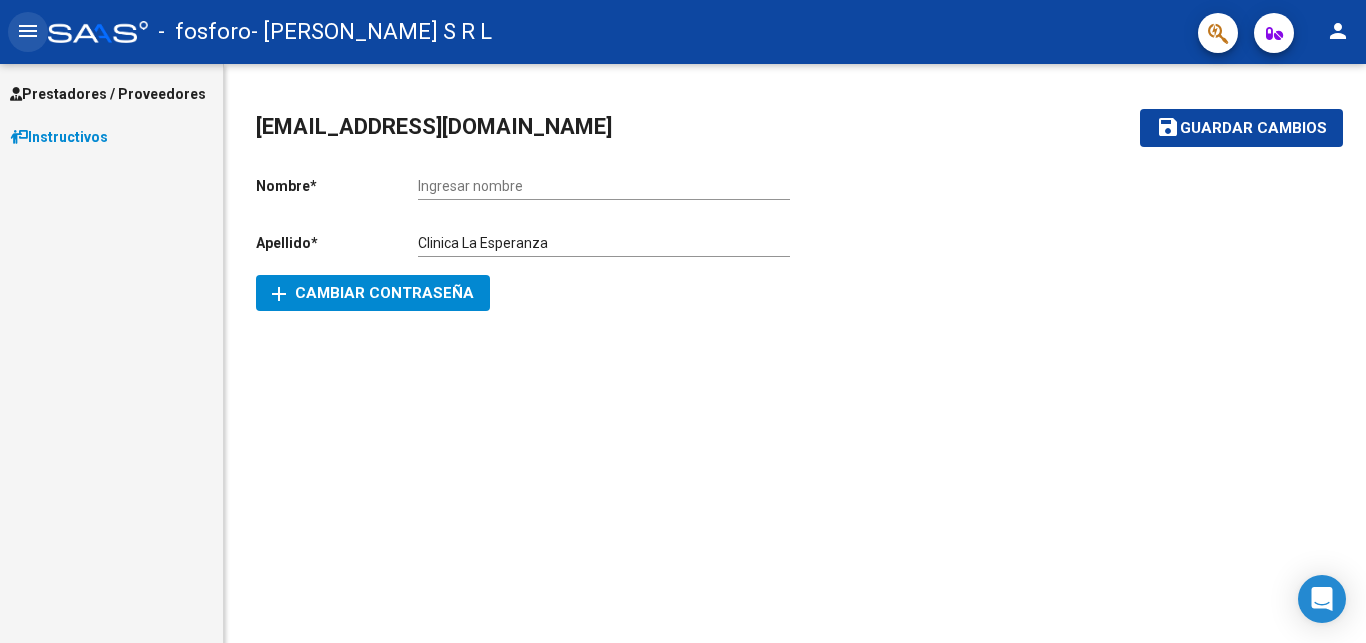 click on "menu" 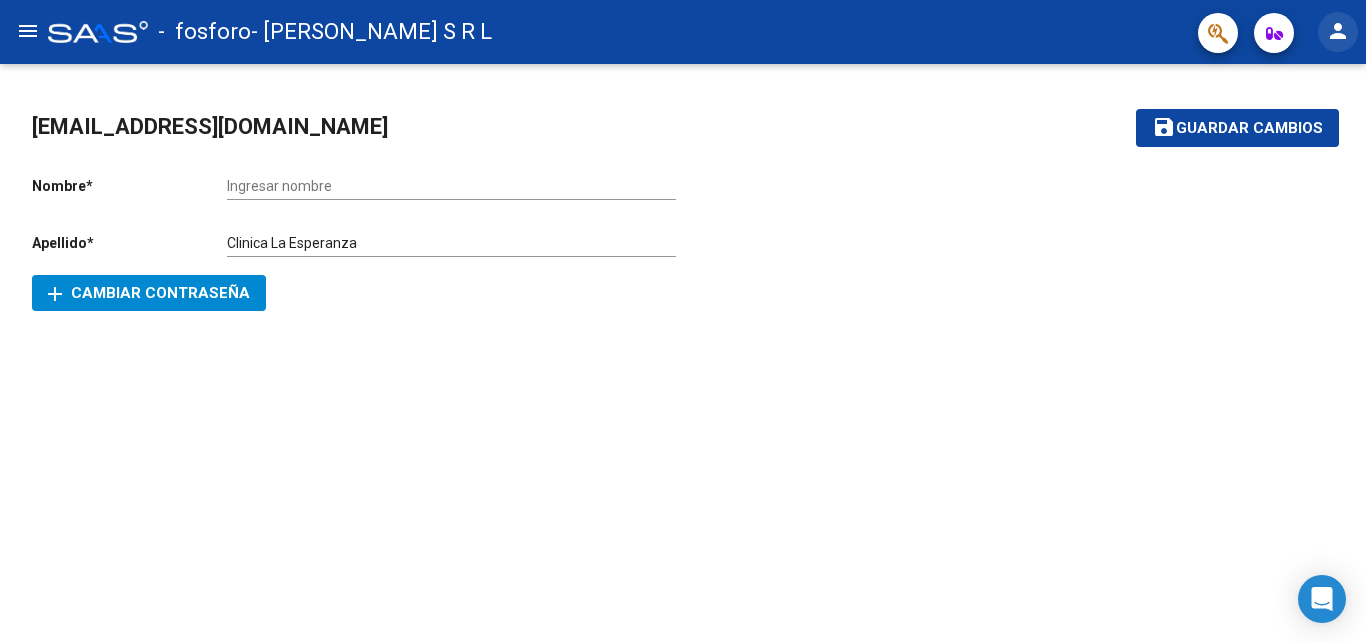 click on "person" 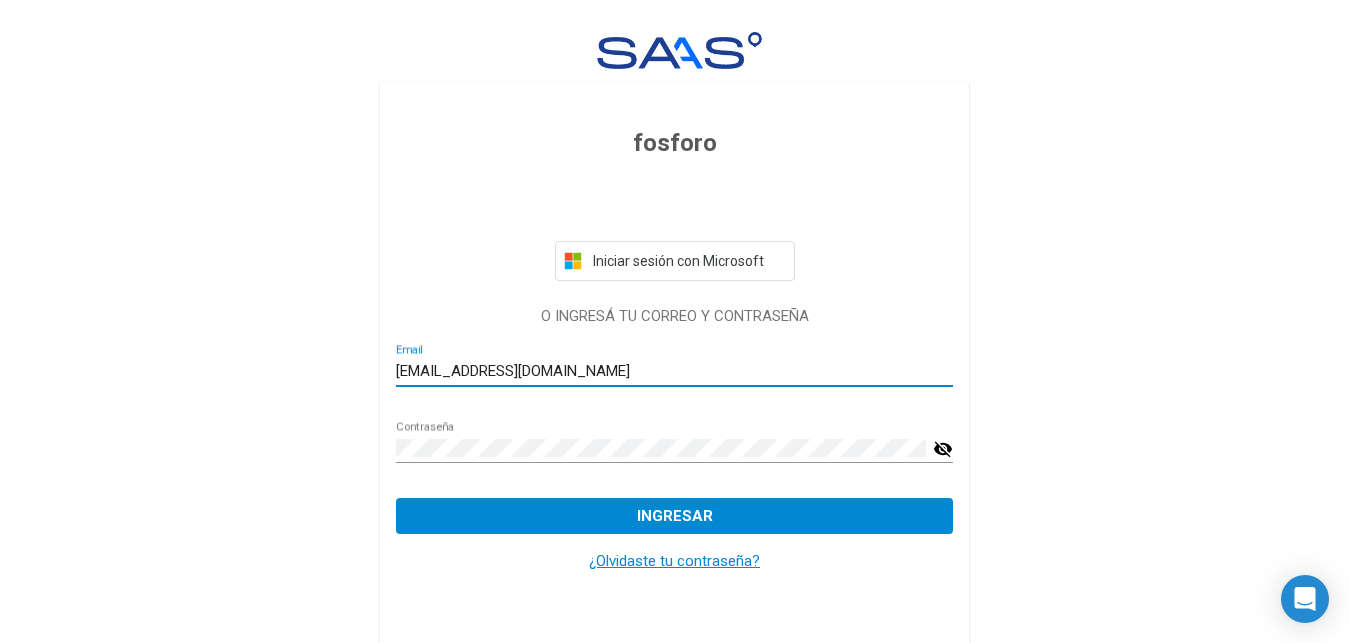 click on "visibility_off" 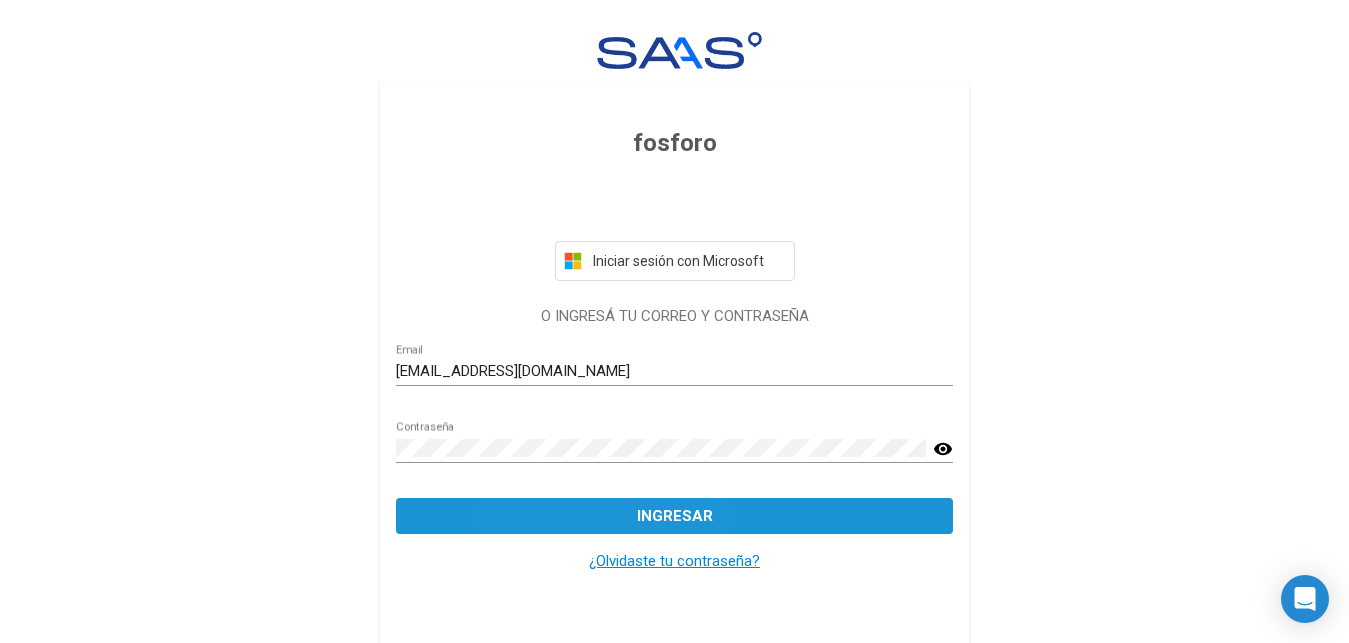 click on "Ingresar" 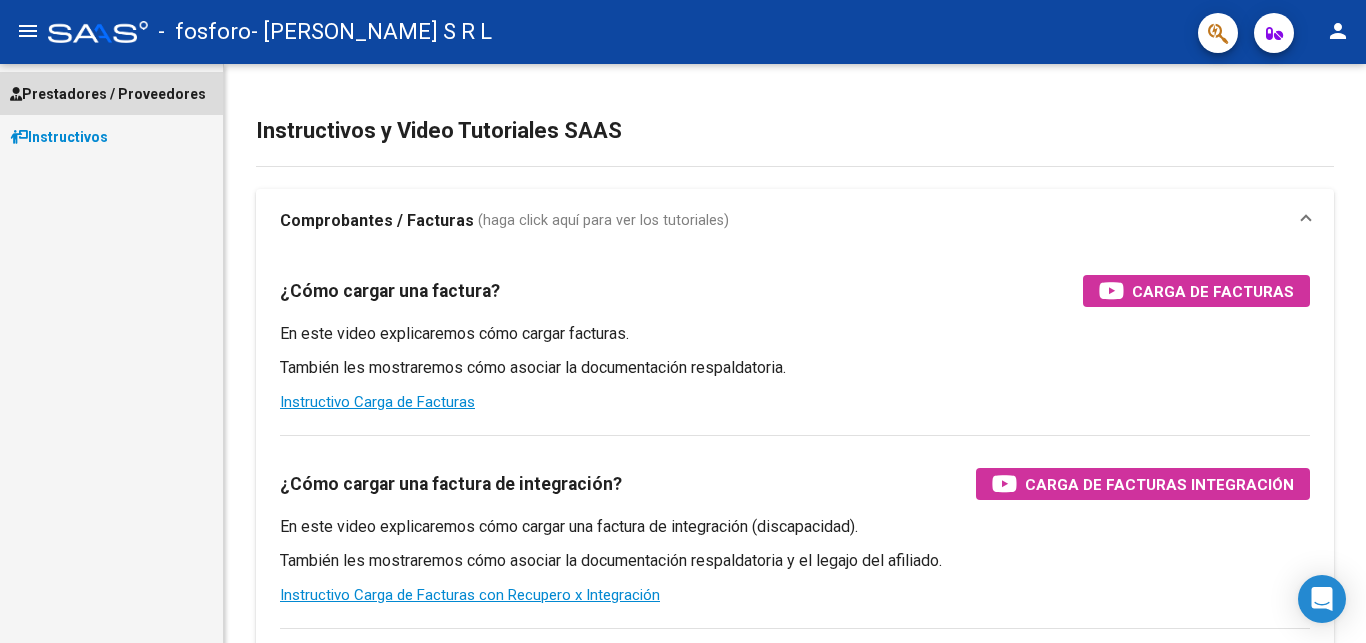 click on "Prestadores / Proveedores" at bounding box center (108, 94) 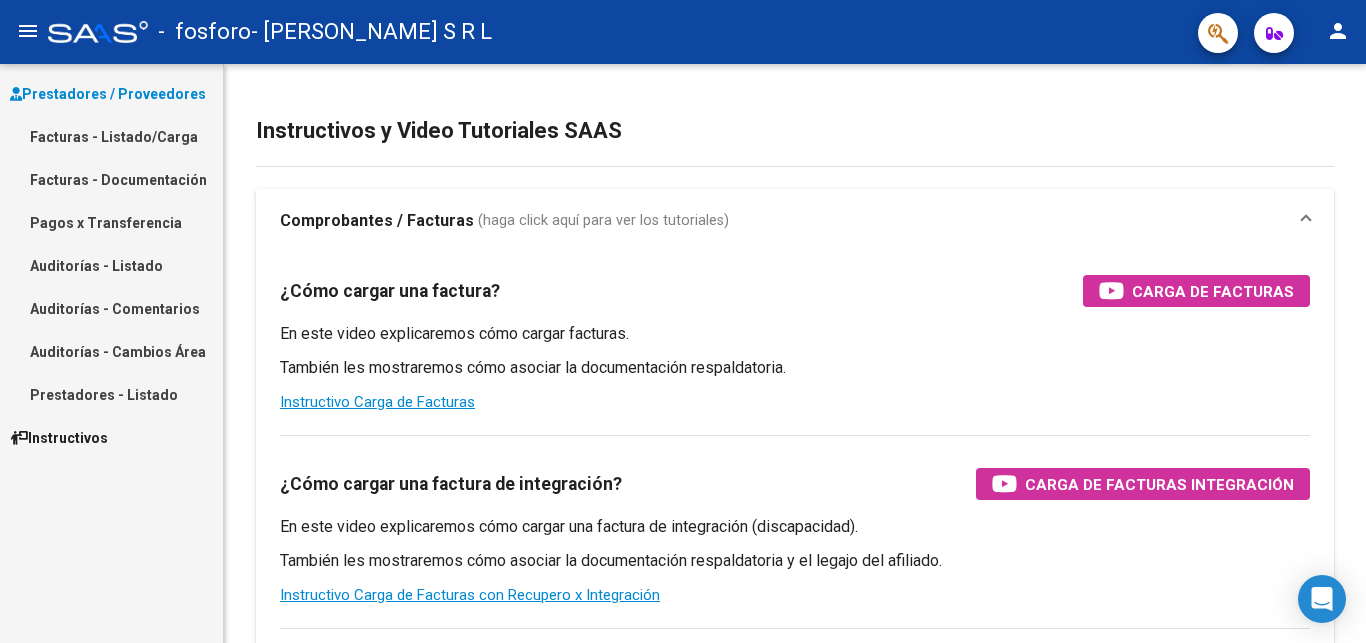 click on "Facturas - Listado/Carga" at bounding box center [111, 136] 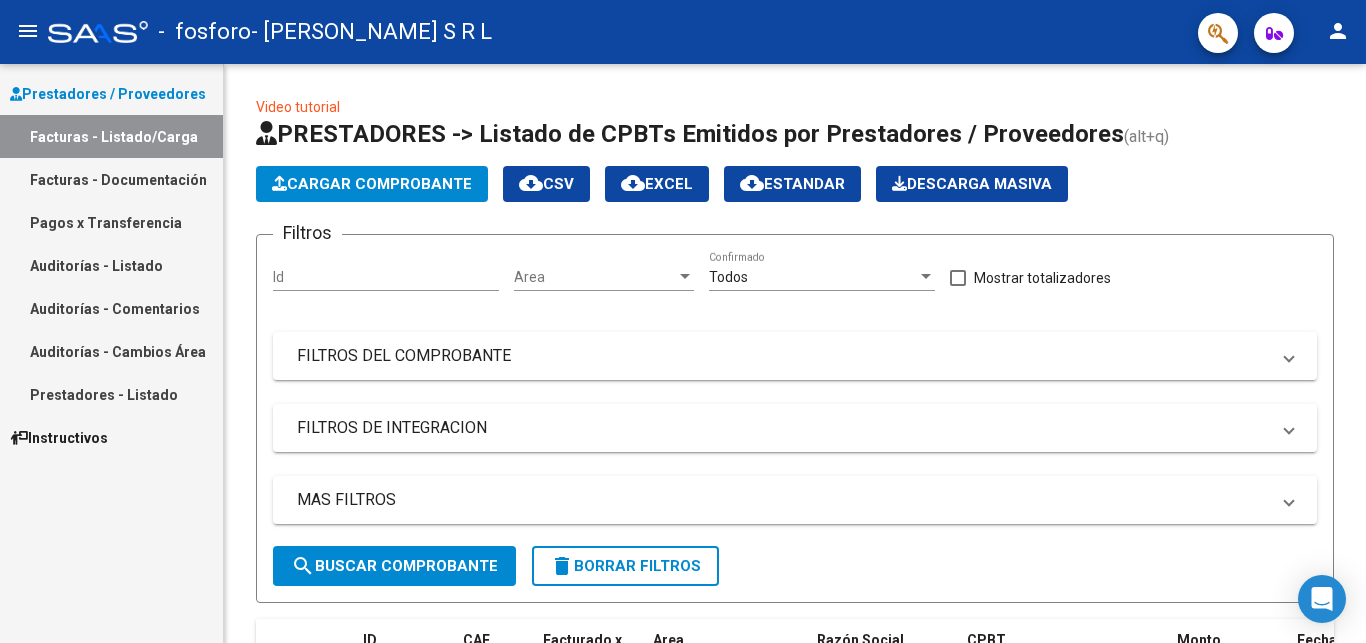 scroll, scrollTop: 688, scrollLeft: 0, axis: vertical 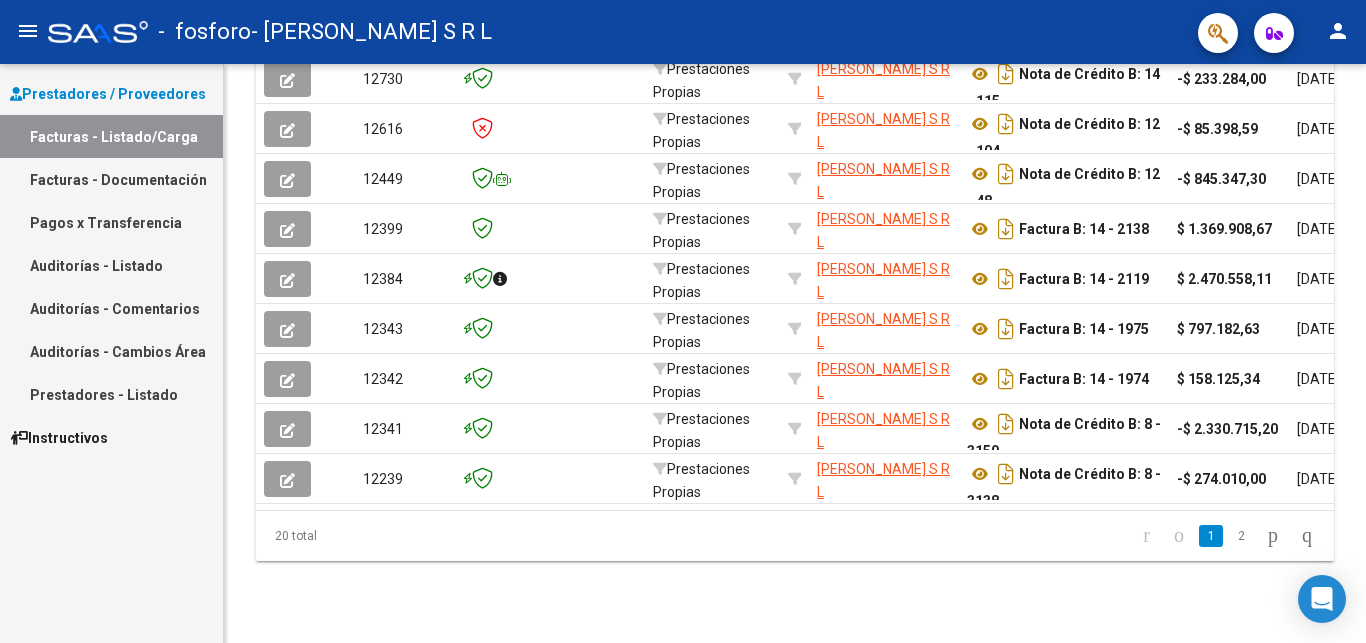click on "Facturas - Listado/Carga" at bounding box center (111, 136) 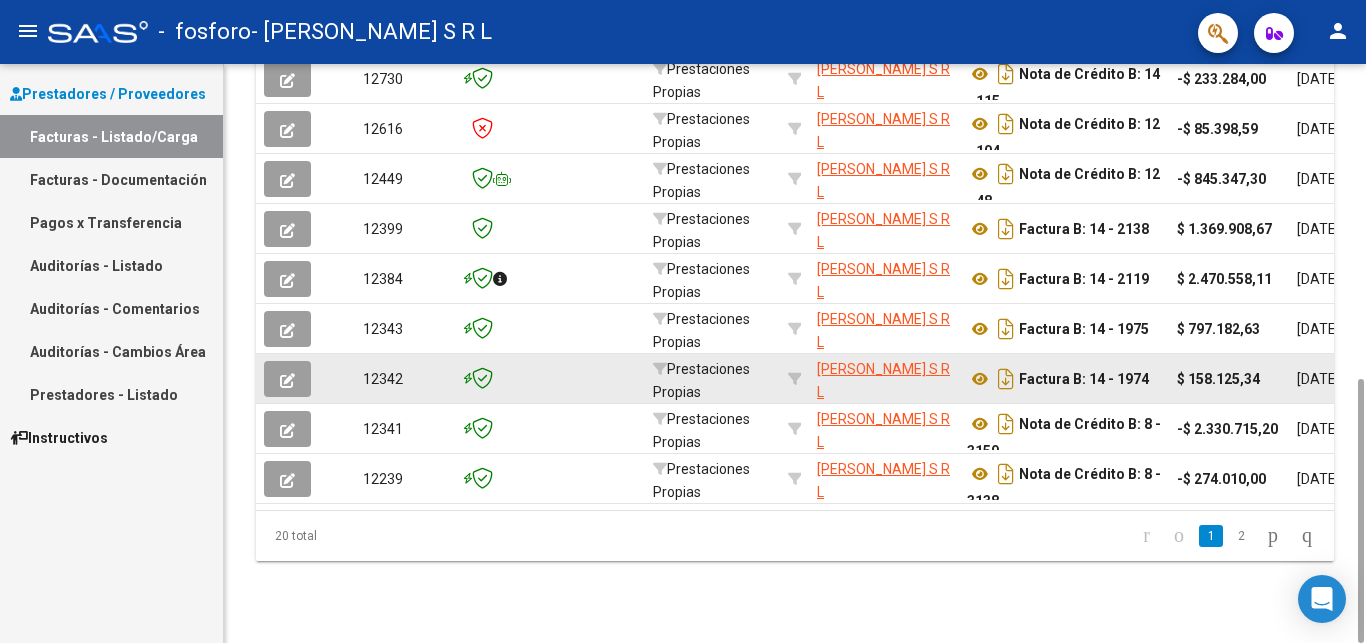 scroll, scrollTop: 3, scrollLeft: 0, axis: vertical 